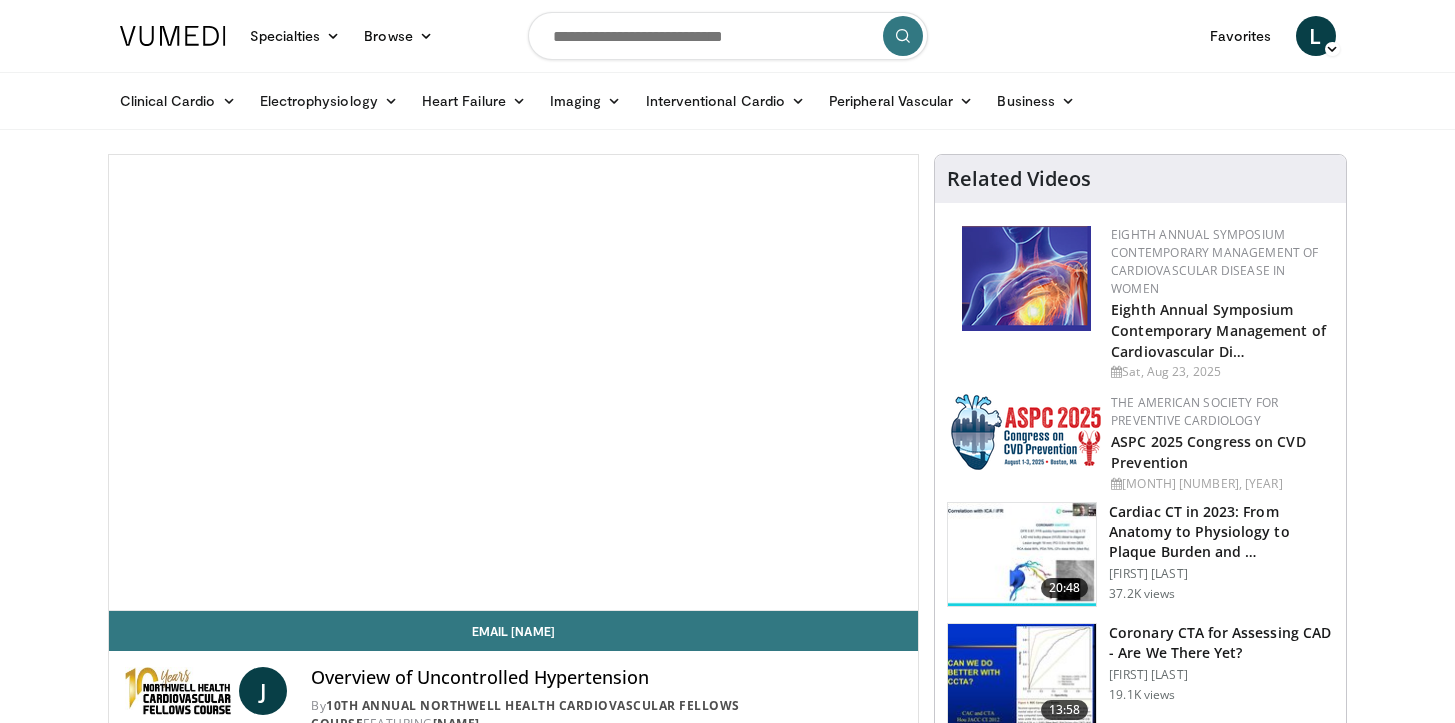 scroll, scrollTop: 0, scrollLeft: 0, axis: both 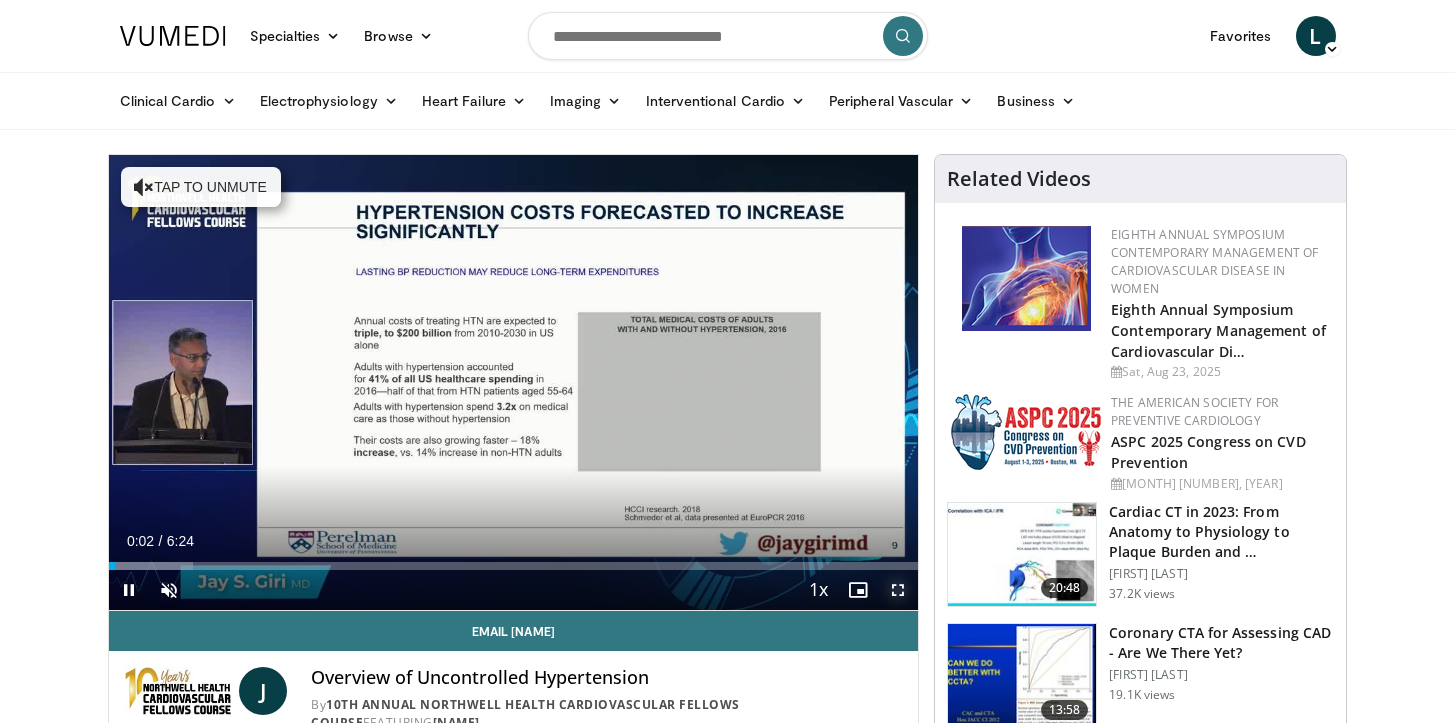 click at bounding box center (898, 590) 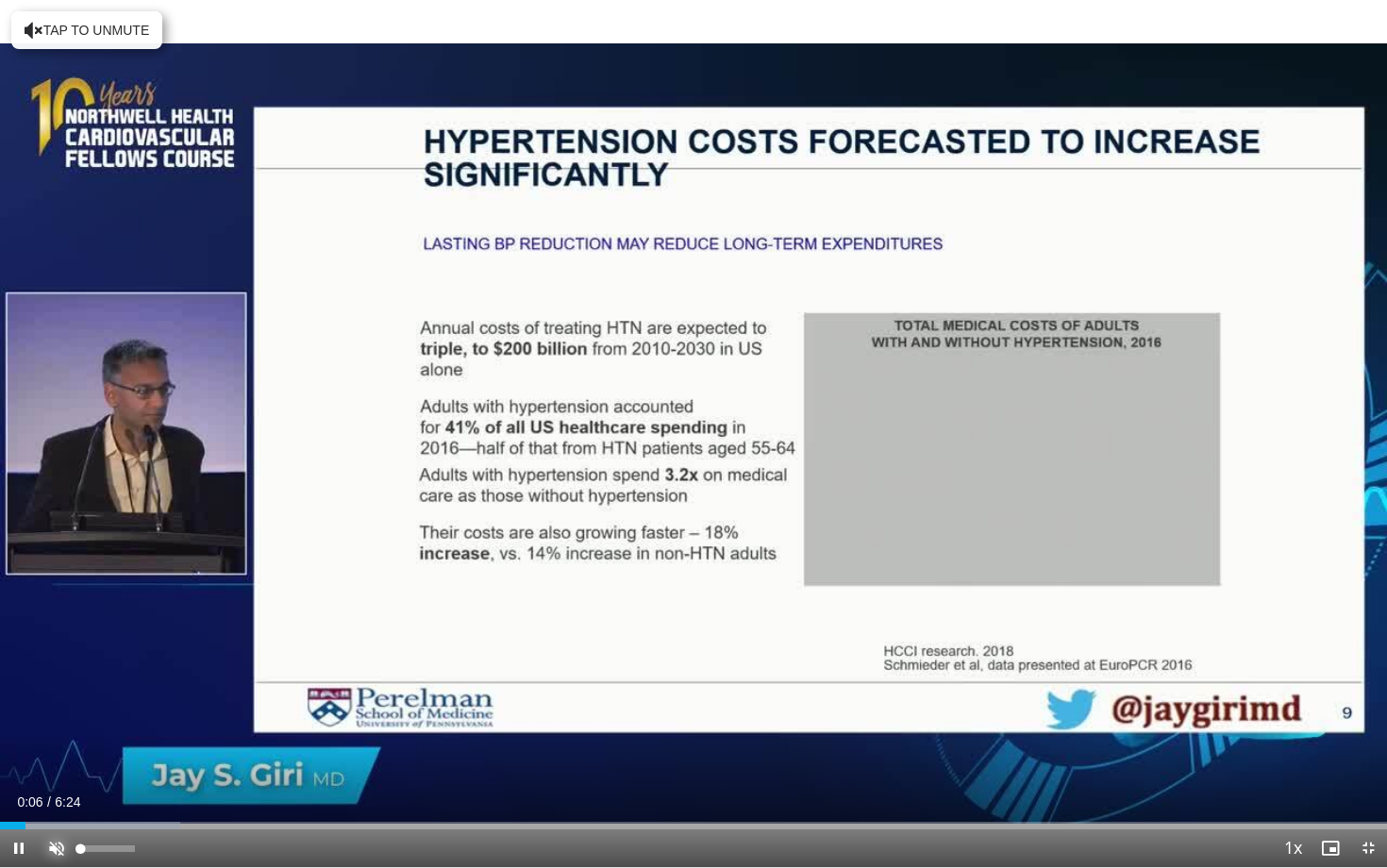 click at bounding box center [57, 848] 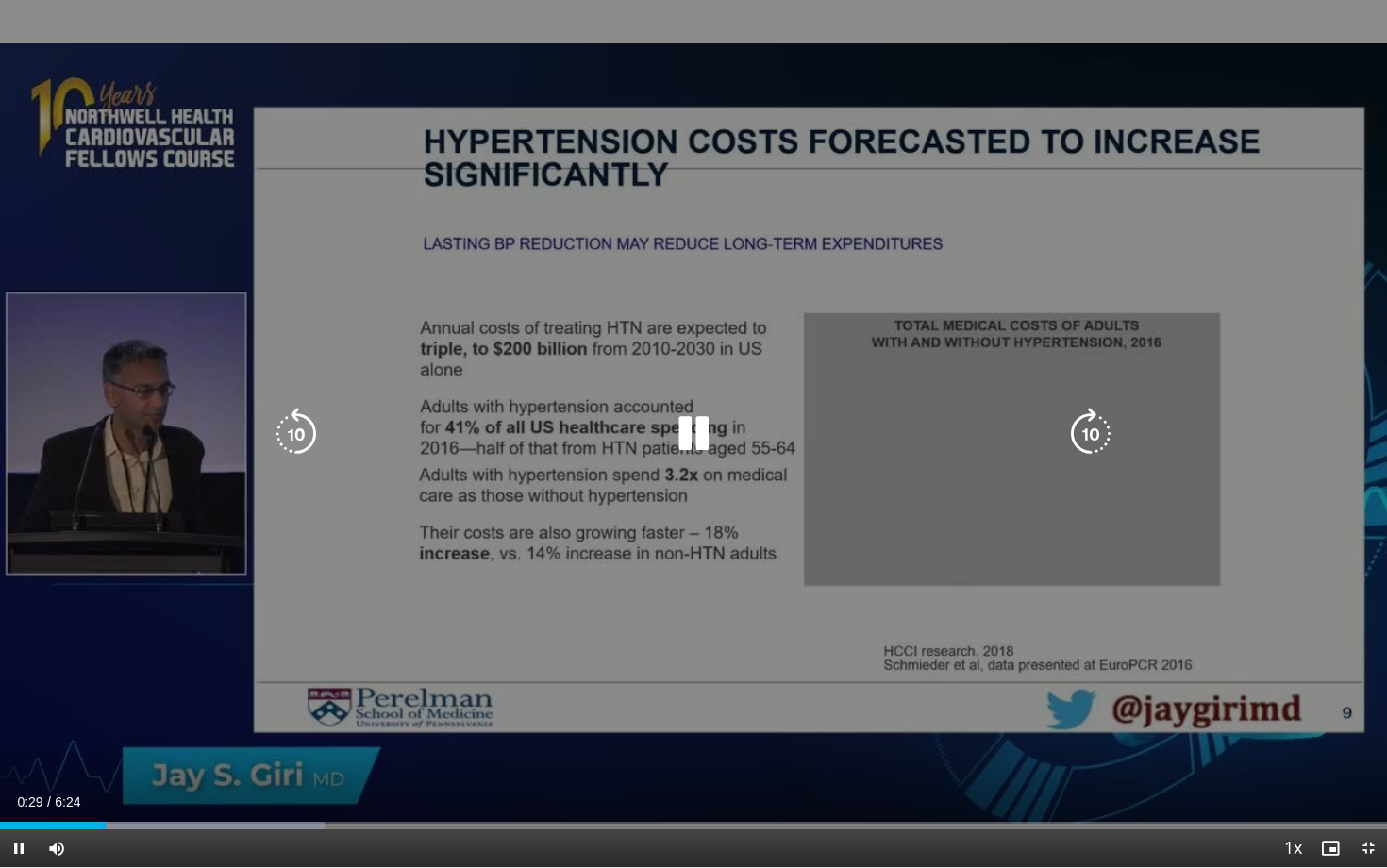 click on "[NUMBER] seconds
Tap to unmute" at bounding box center (694, 433) 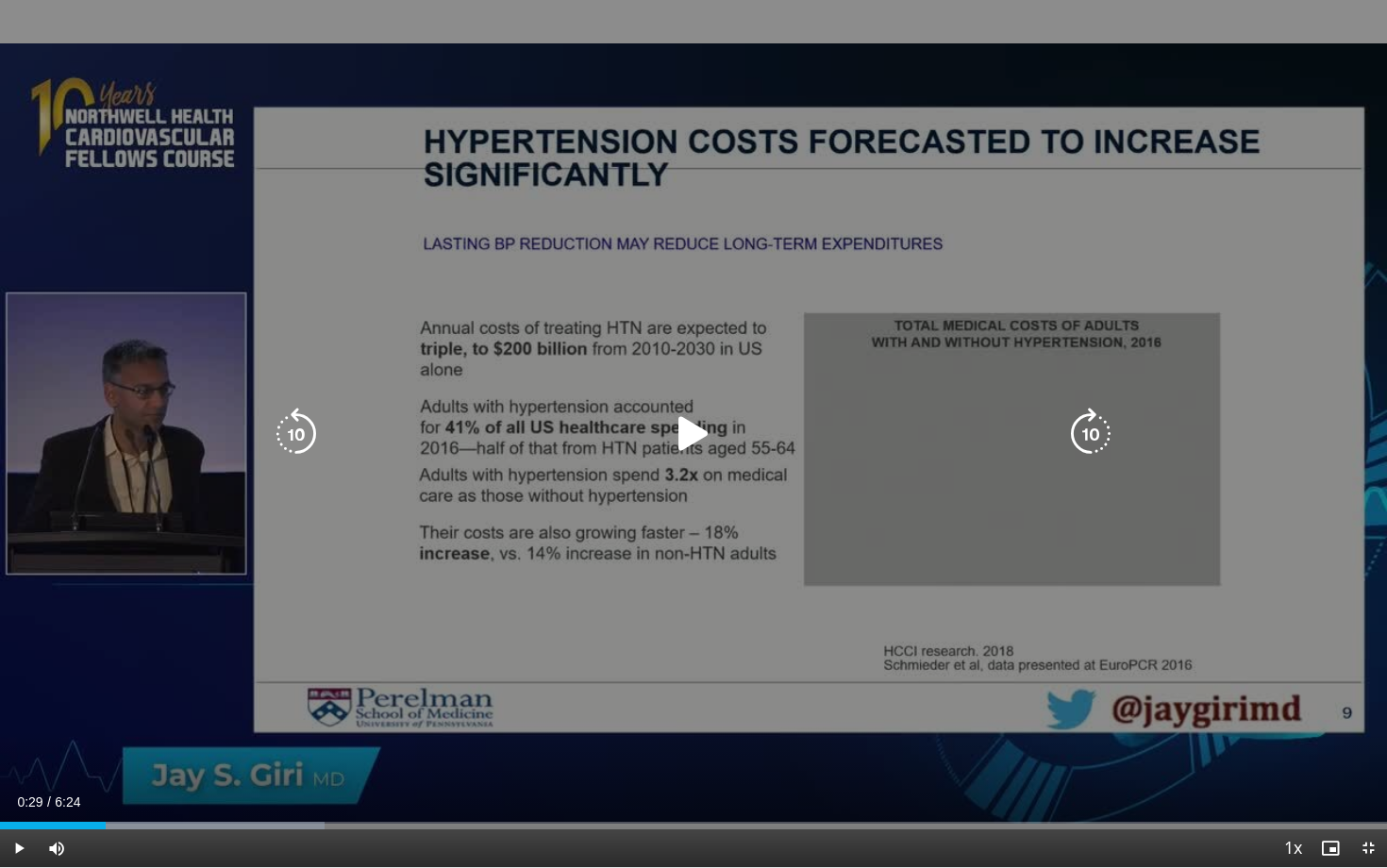 click on "[NUMBER] seconds
Tap to unmute" at bounding box center [694, 433] 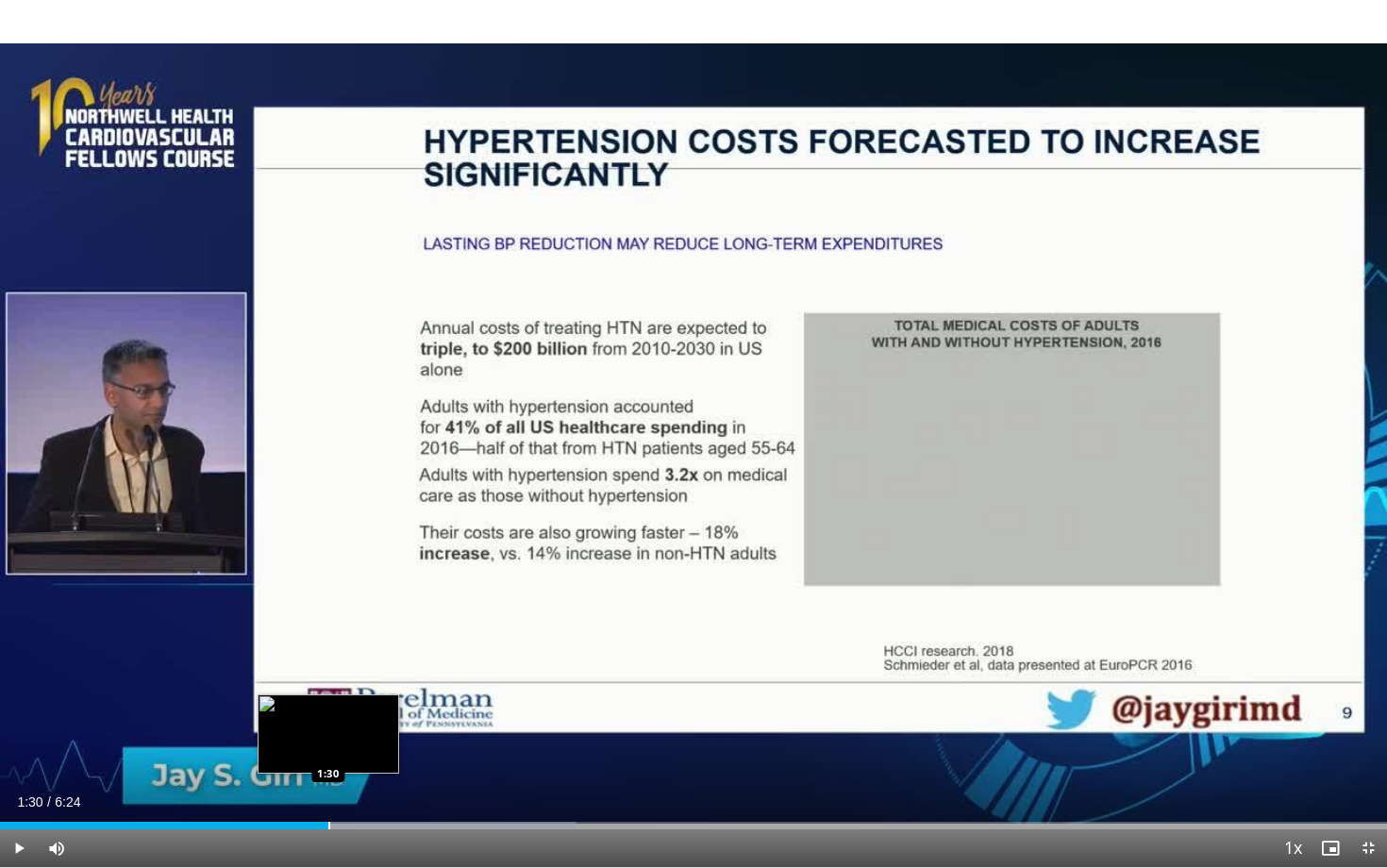 drag, startPoint x: 275, startPoint y: 828, endPoint x: 328, endPoint y: 827, distance: 53.00943 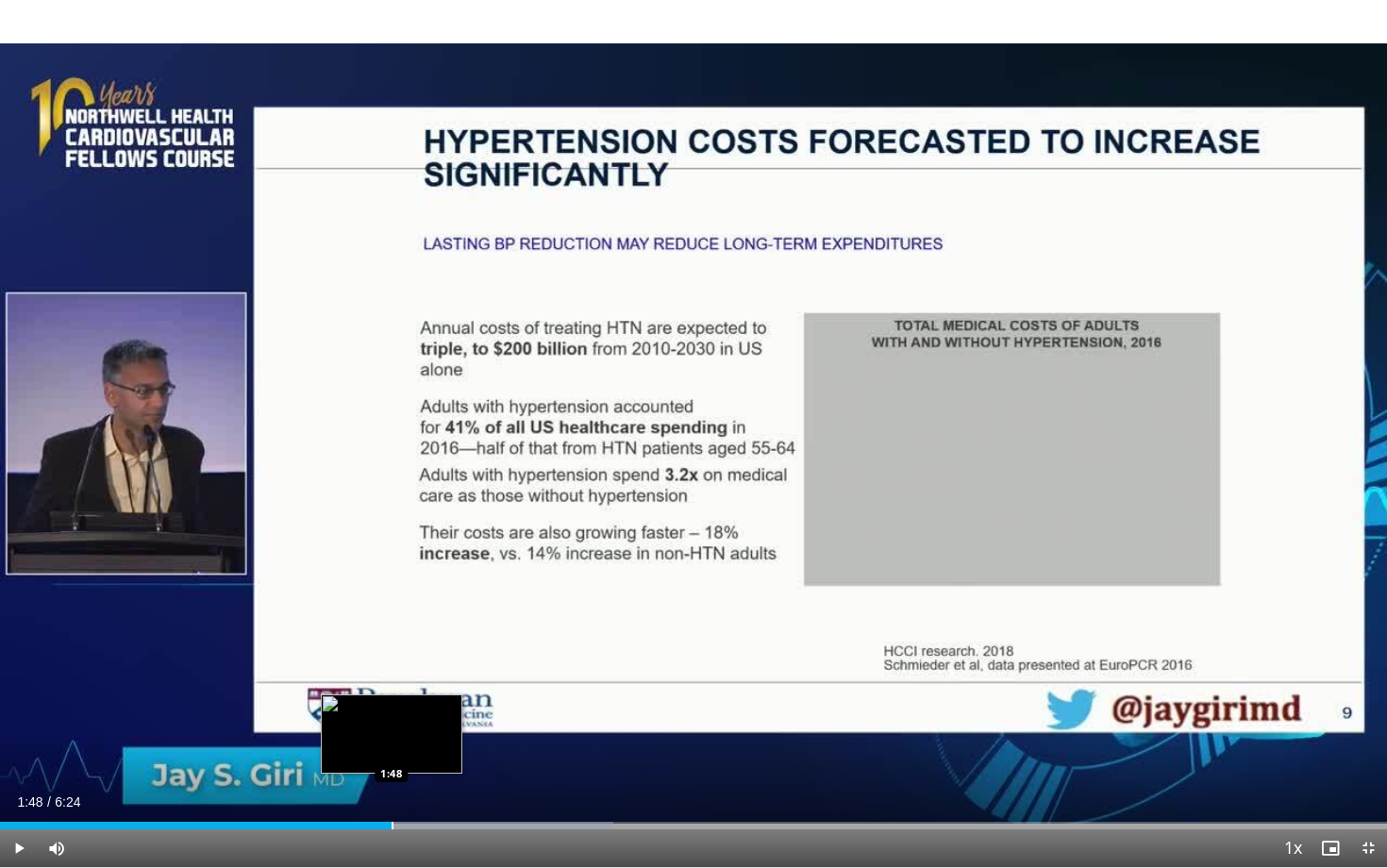 drag, startPoint x: 346, startPoint y: 826, endPoint x: 392, endPoint y: 826, distance: 46 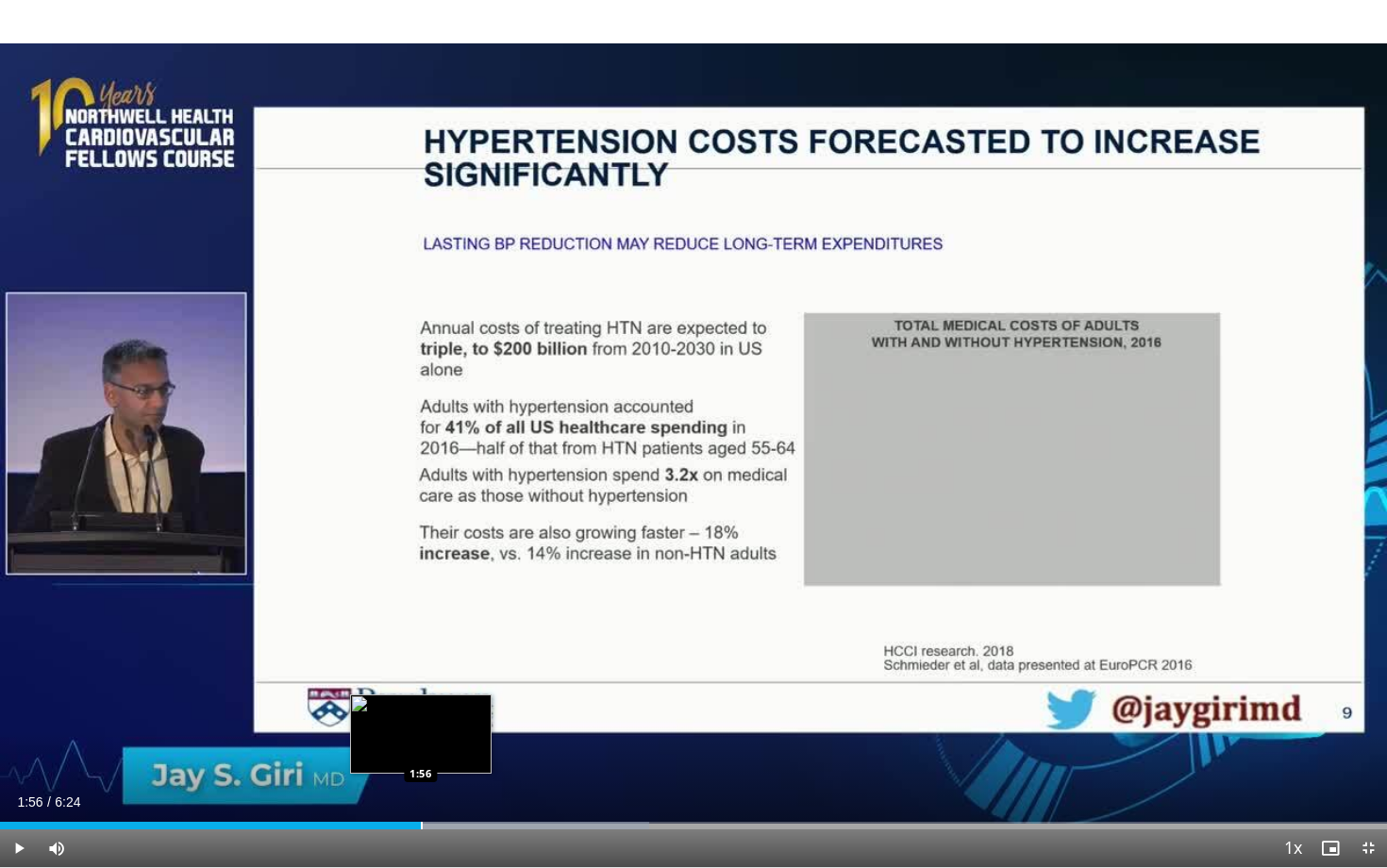 drag, startPoint x: 394, startPoint y: 826, endPoint x: 420, endPoint y: 826, distance: 26 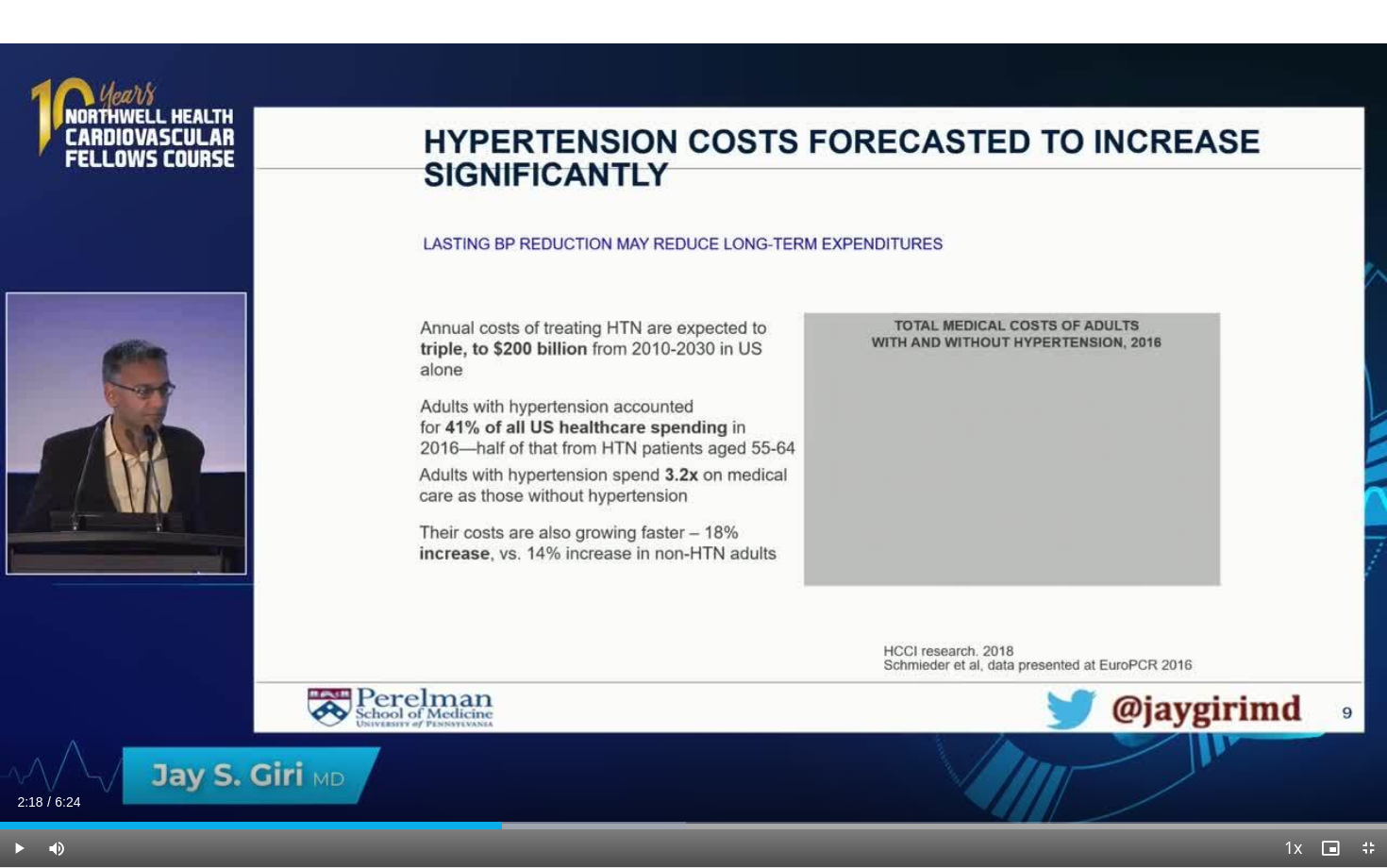 drag, startPoint x: 437, startPoint y: 826, endPoint x: 502, endPoint y: 830, distance: 65.122961 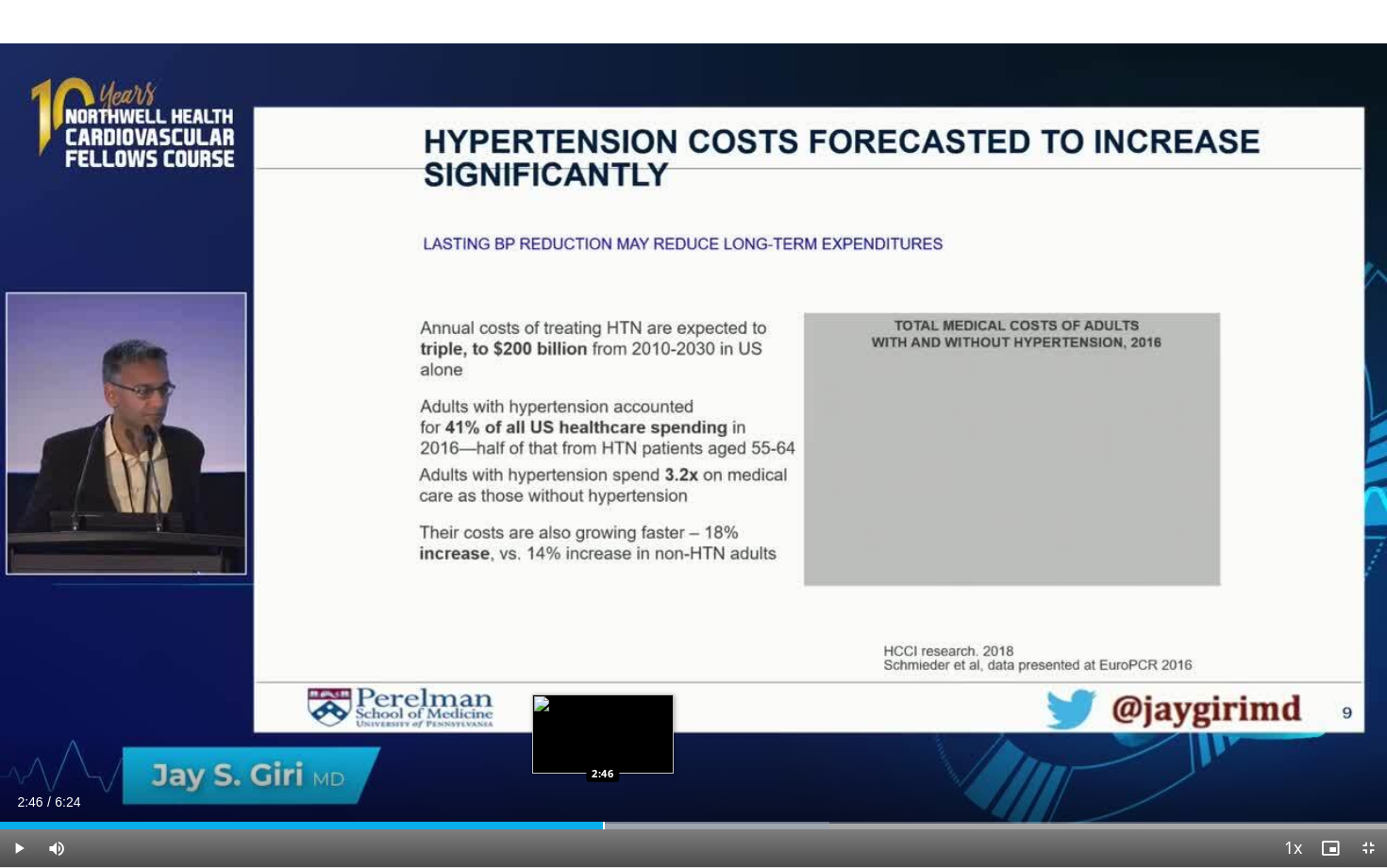 drag, startPoint x: 538, startPoint y: 827, endPoint x: 602, endPoint y: 826, distance: 64.0078 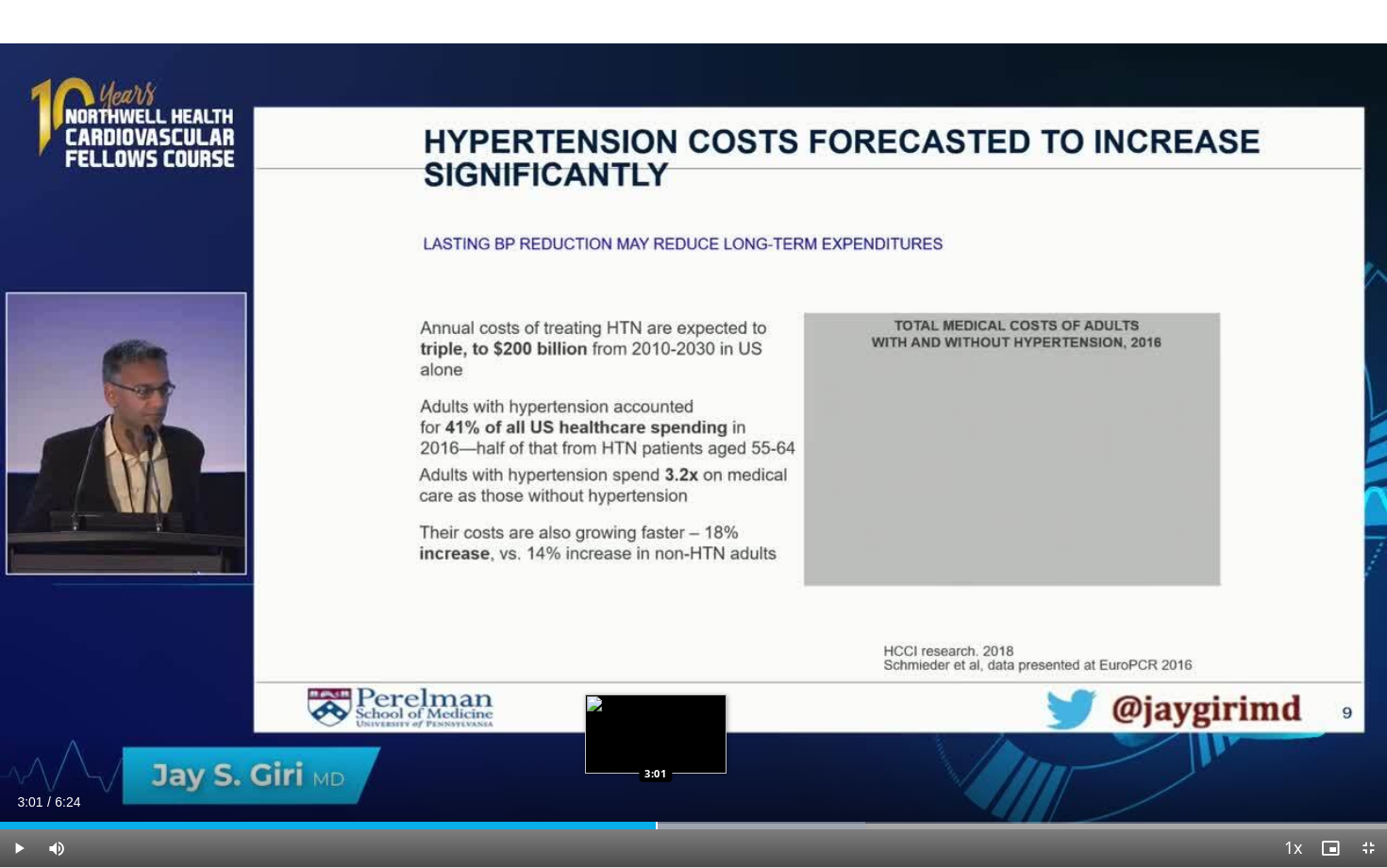 drag, startPoint x: 627, startPoint y: 828, endPoint x: 654, endPoint y: 826, distance: 27.073973 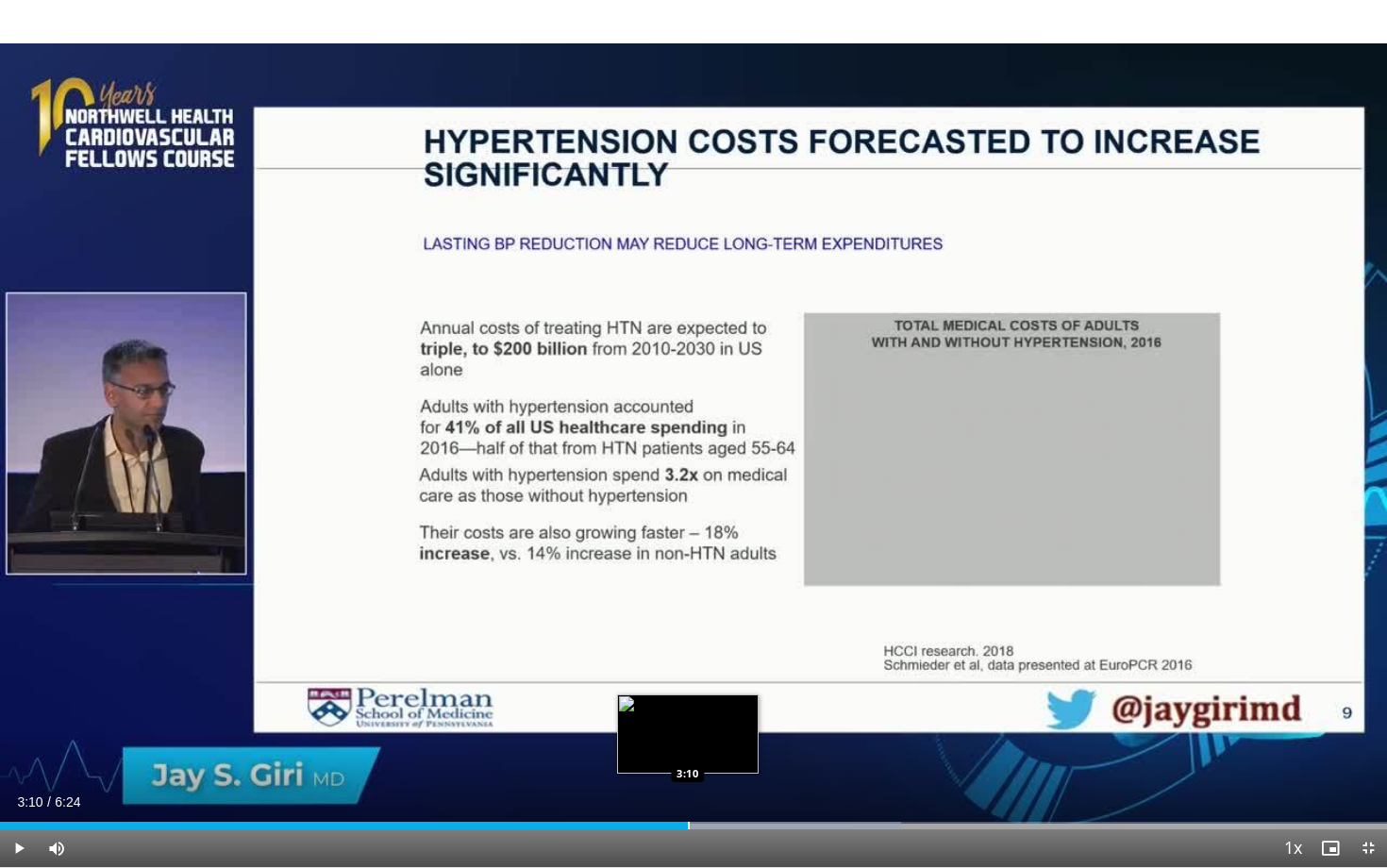 drag, startPoint x: 655, startPoint y: 827, endPoint x: 687, endPoint y: 826, distance: 32.0156 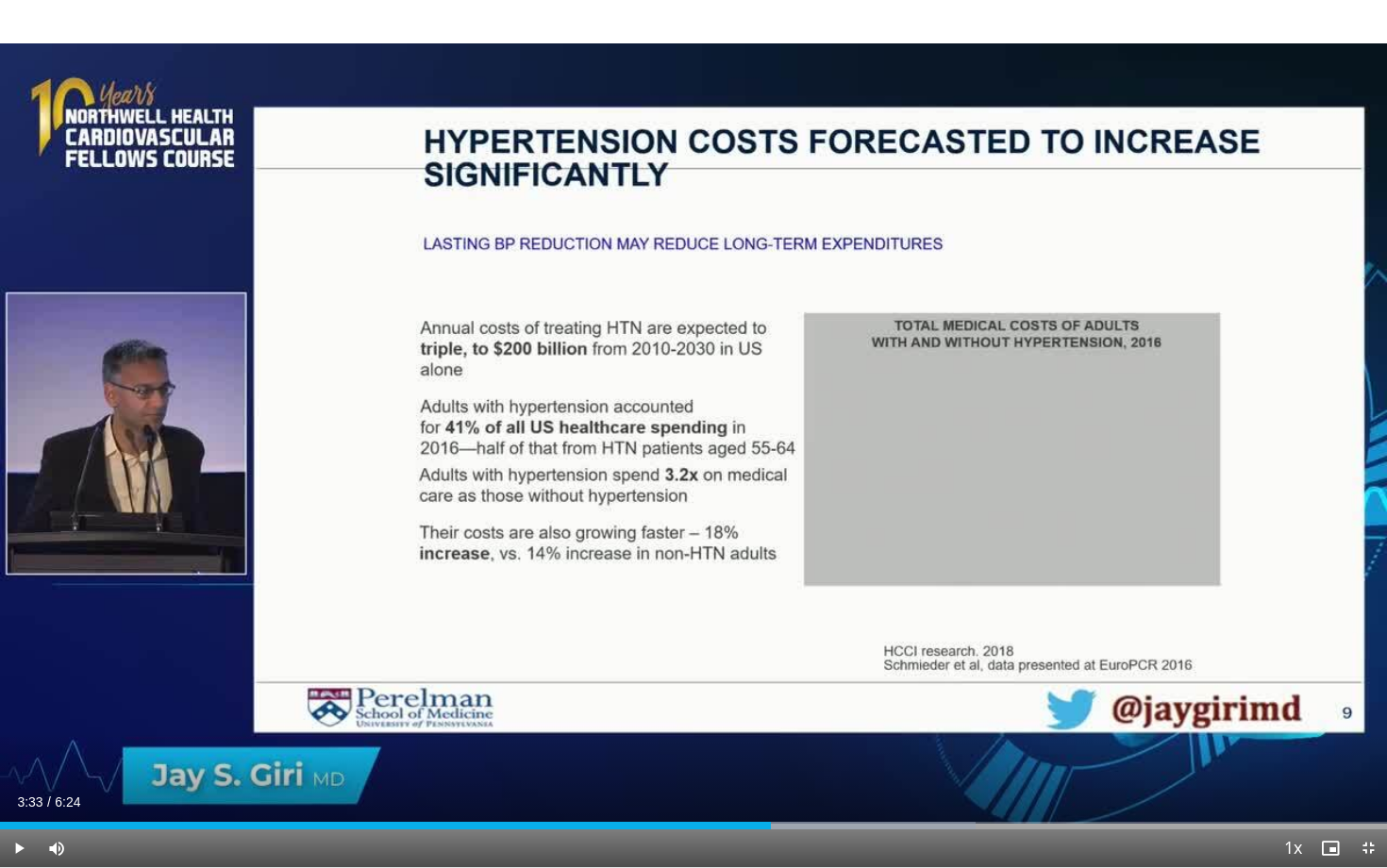 drag, startPoint x: 691, startPoint y: 823, endPoint x: 768, endPoint y: 832, distance: 77.52419 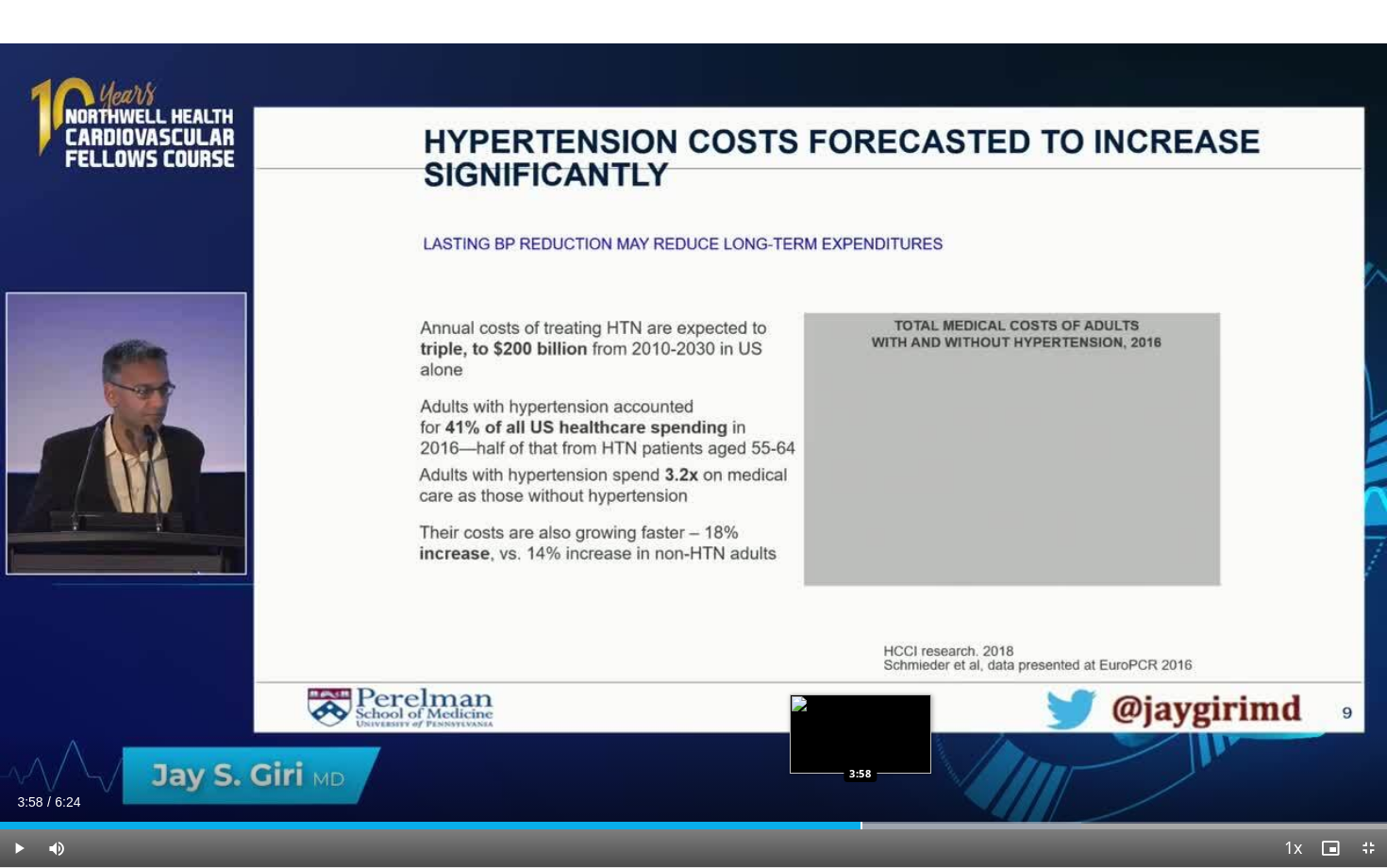 drag, startPoint x: 825, startPoint y: 824, endPoint x: 860, endPoint y: 824, distance: 35 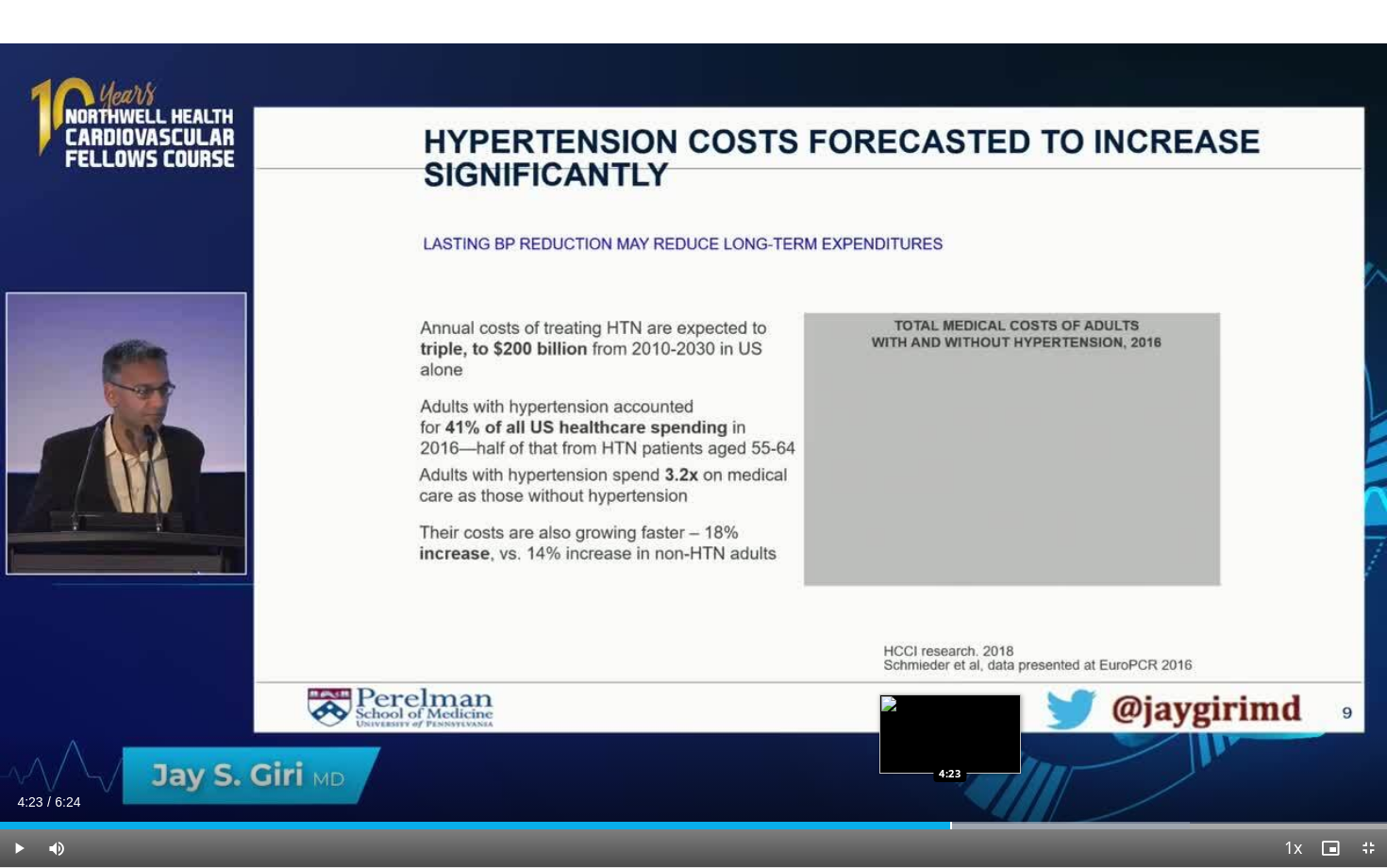 drag, startPoint x: 896, startPoint y: 826, endPoint x: 950, endPoint y: 826, distance: 54 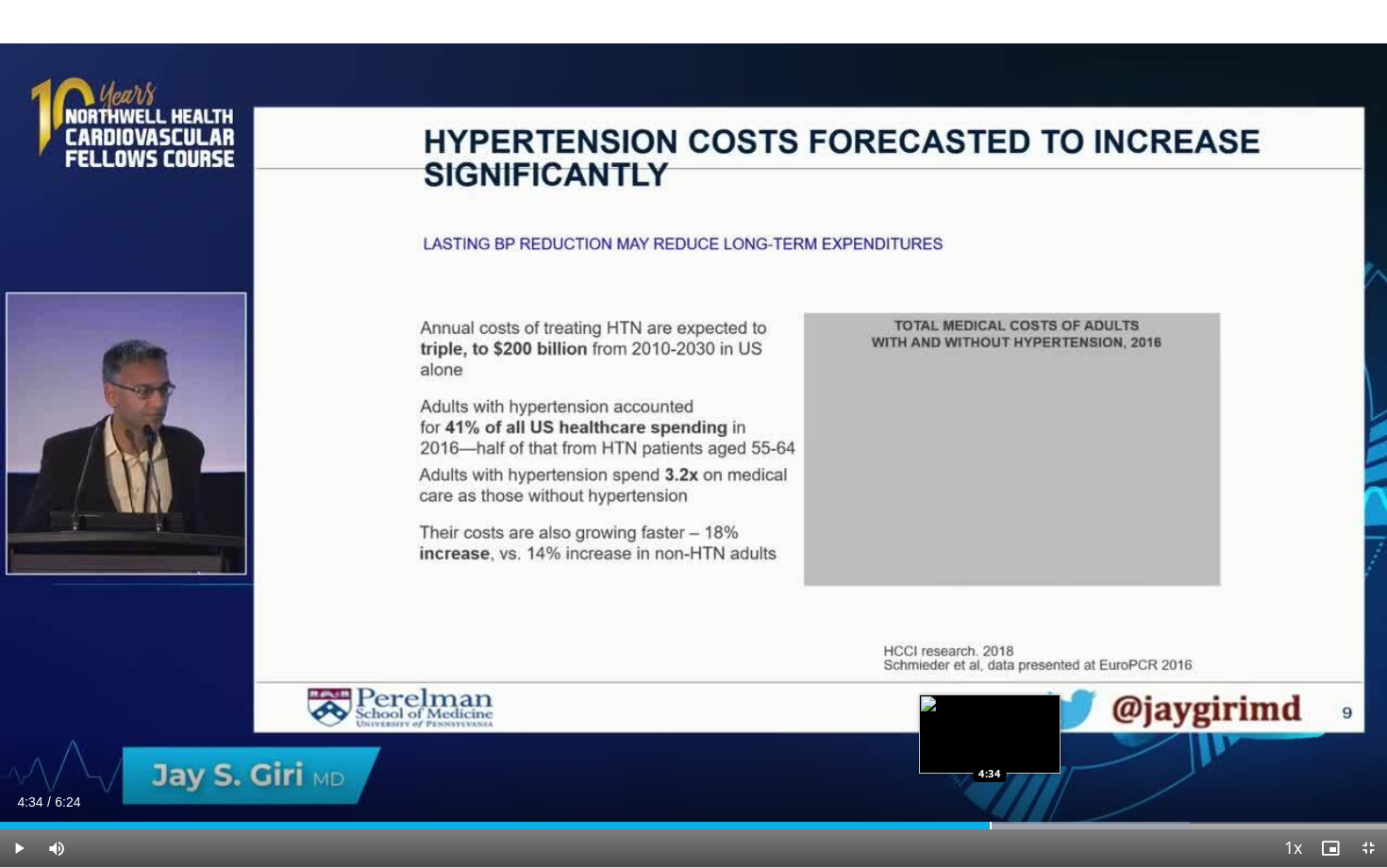 drag, startPoint x: 943, startPoint y: 826, endPoint x: 988, endPoint y: 826, distance: 45 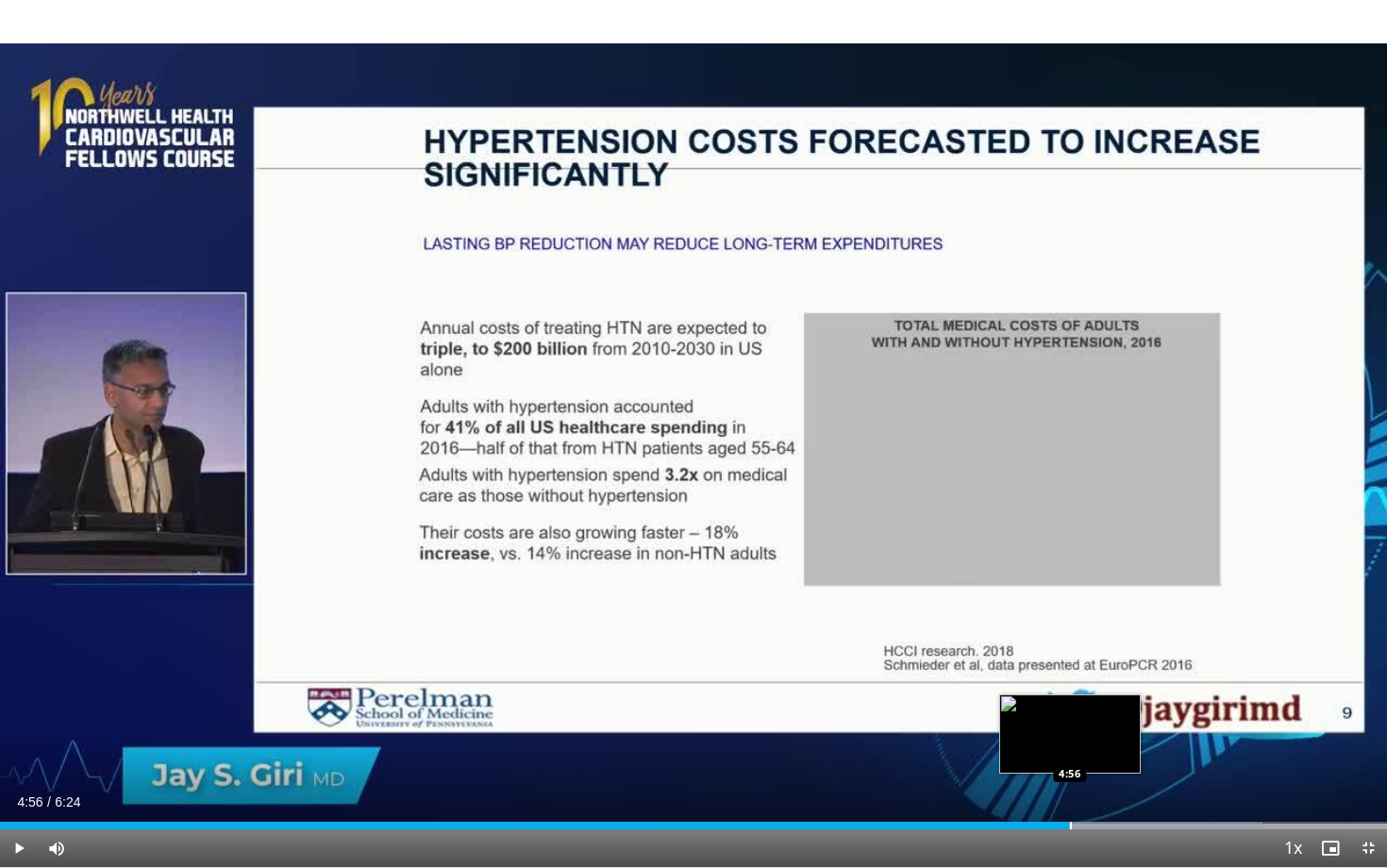 drag, startPoint x: 1004, startPoint y: 826, endPoint x: 1068, endPoint y: 827, distance: 64.007812 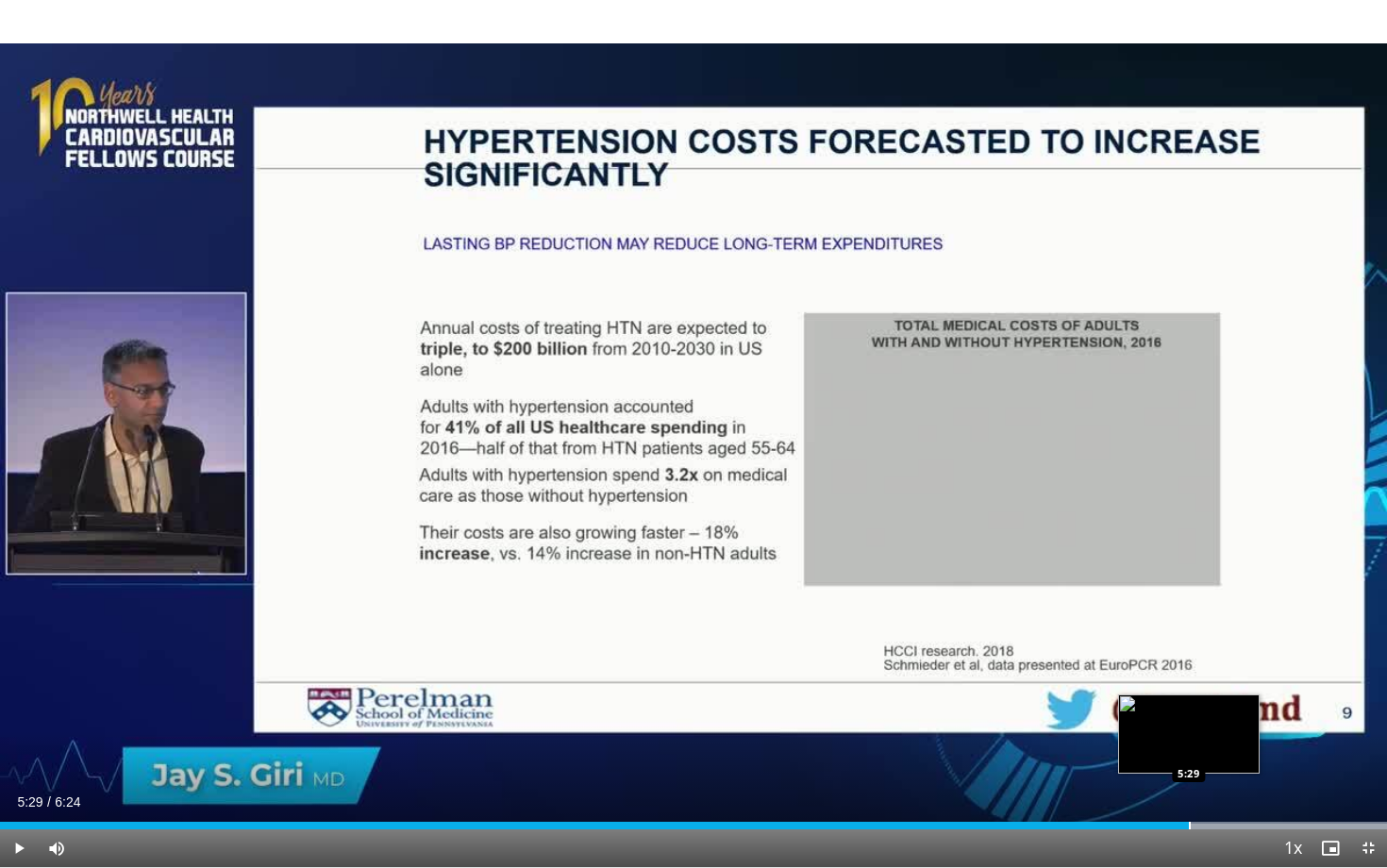 drag, startPoint x: 1158, startPoint y: 824, endPoint x: 1189, endPoint y: 823, distance: 31.01612 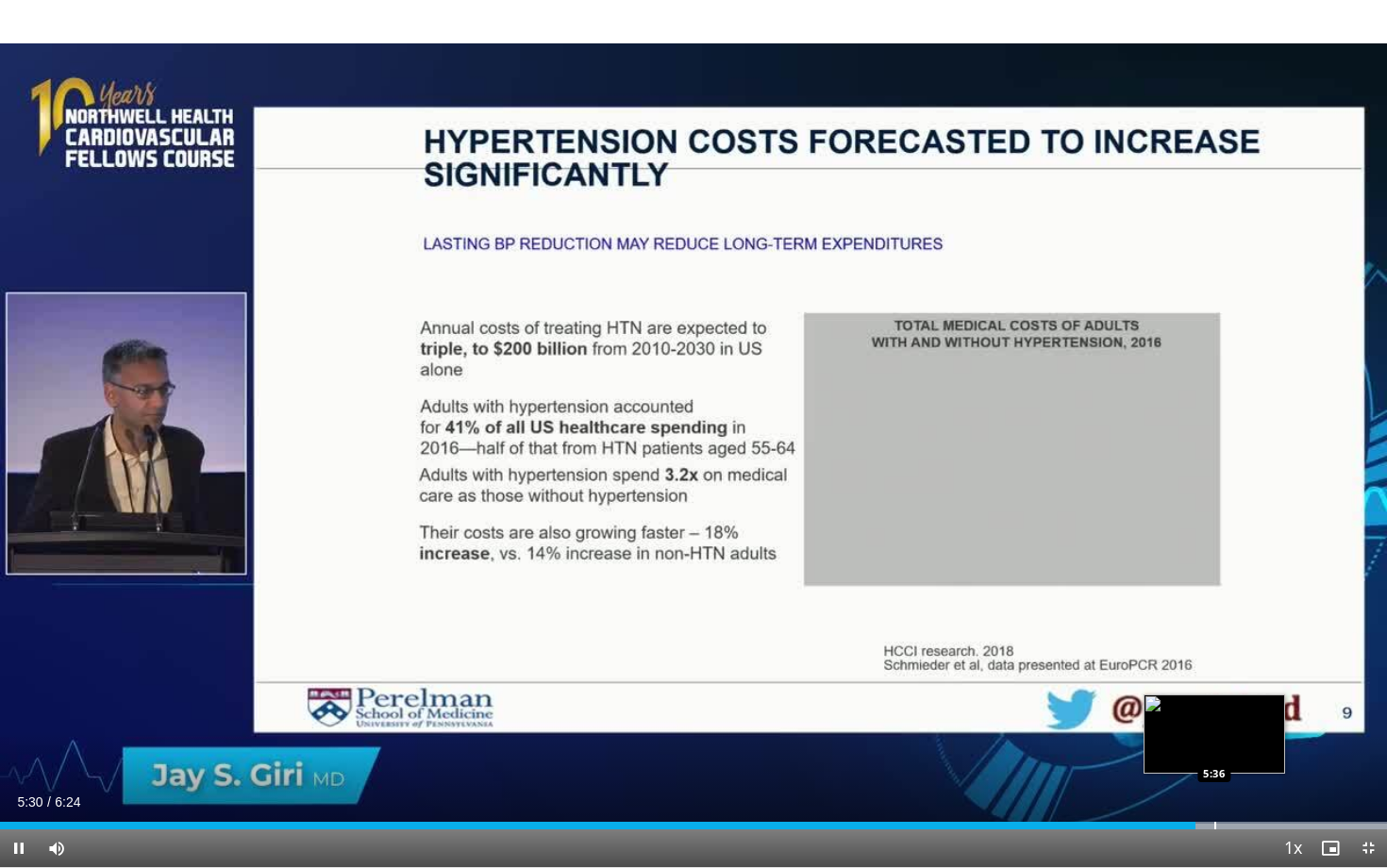 drag, startPoint x: 1187, startPoint y: 826, endPoint x: 1214, endPoint y: 827, distance: 27.018512 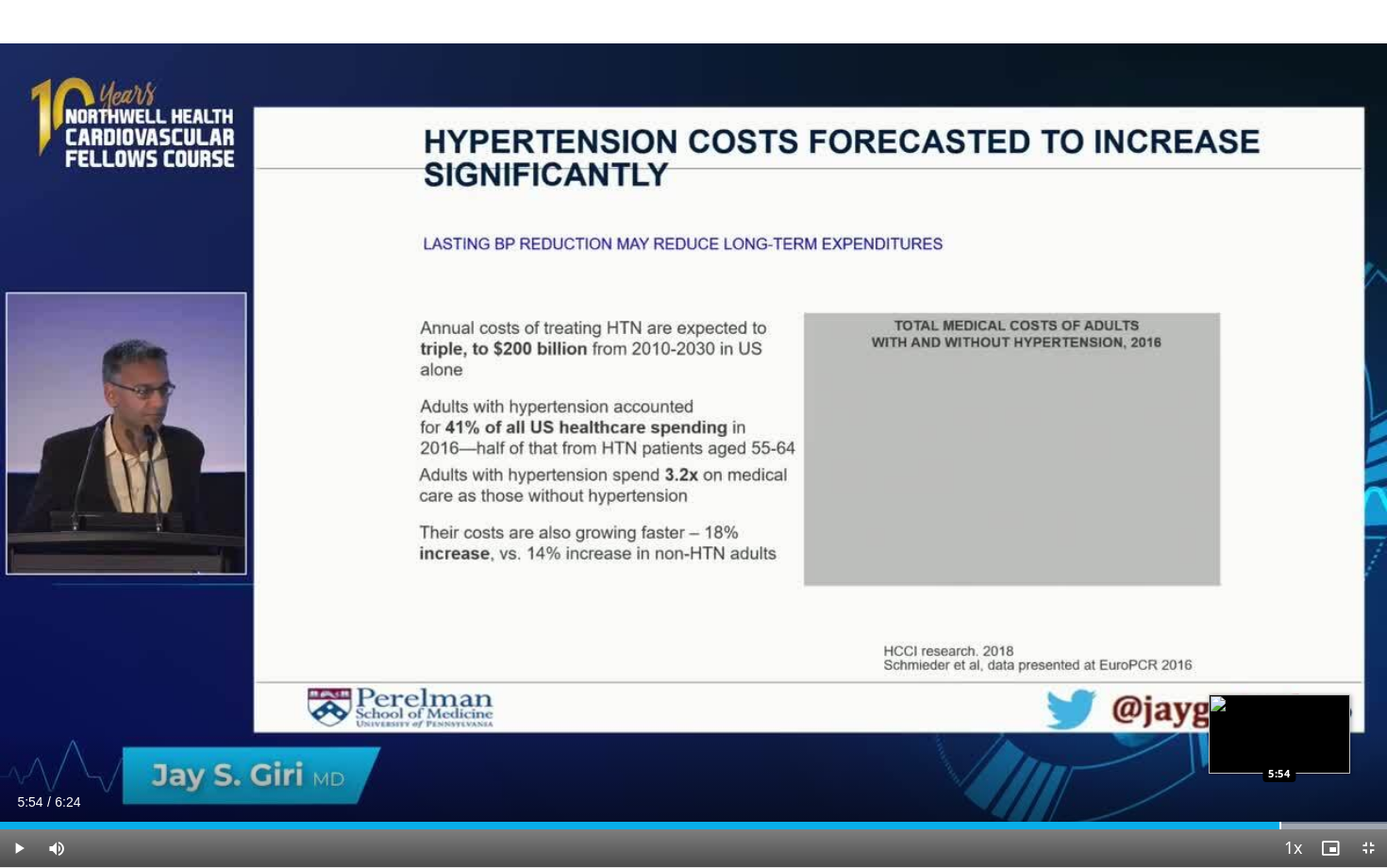 drag, startPoint x: 1192, startPoint y: 826, endPoint x: 1279, endPoint y: 826, distance: 87 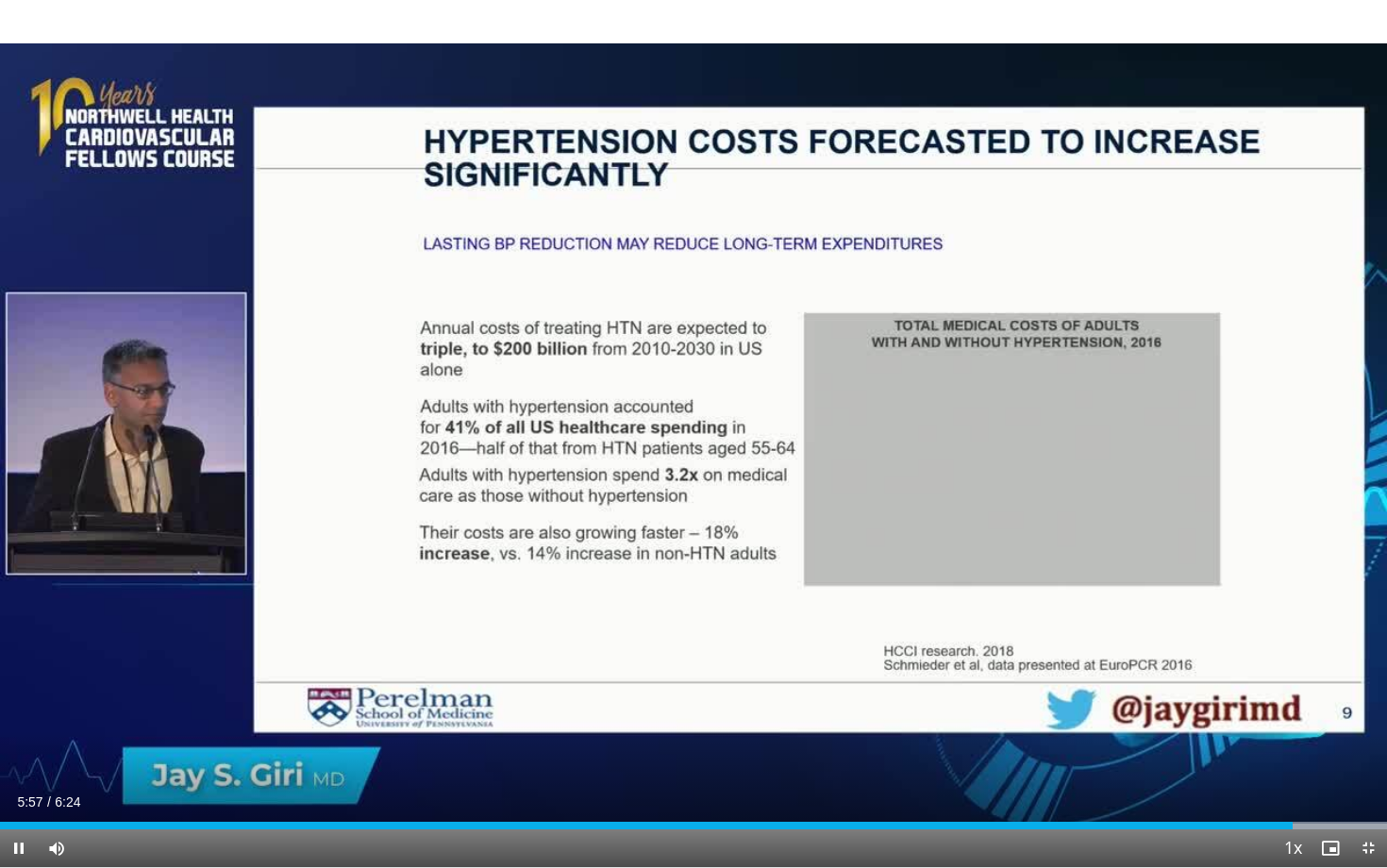 drag, startPoint x: 1279, startPoint y: 826, endPoint x: 1212, endPoint y: 838, distance: 68.0661 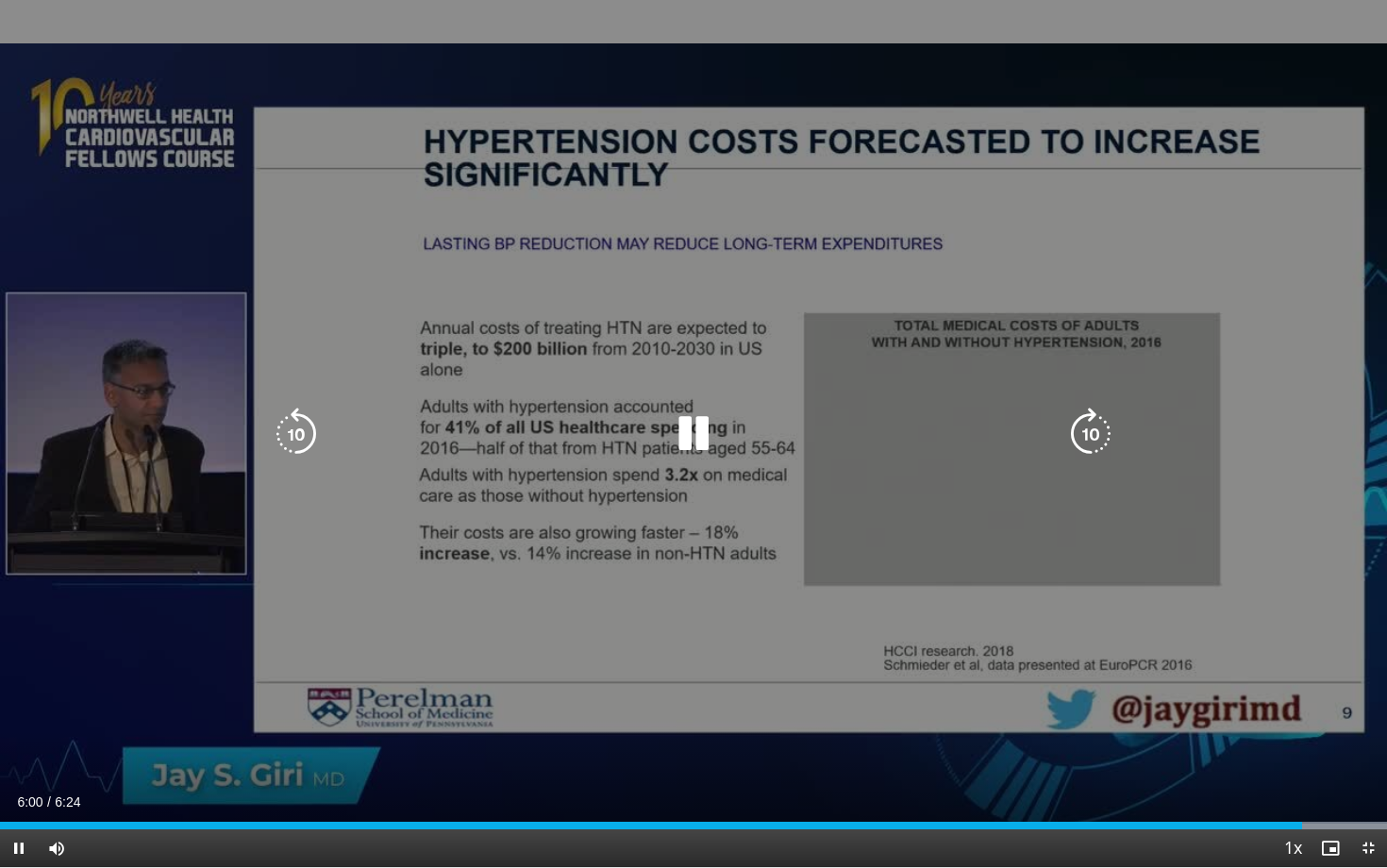 click on "[NUMBER] seconds
Tap to unmute" at bounding box center [694, 433] 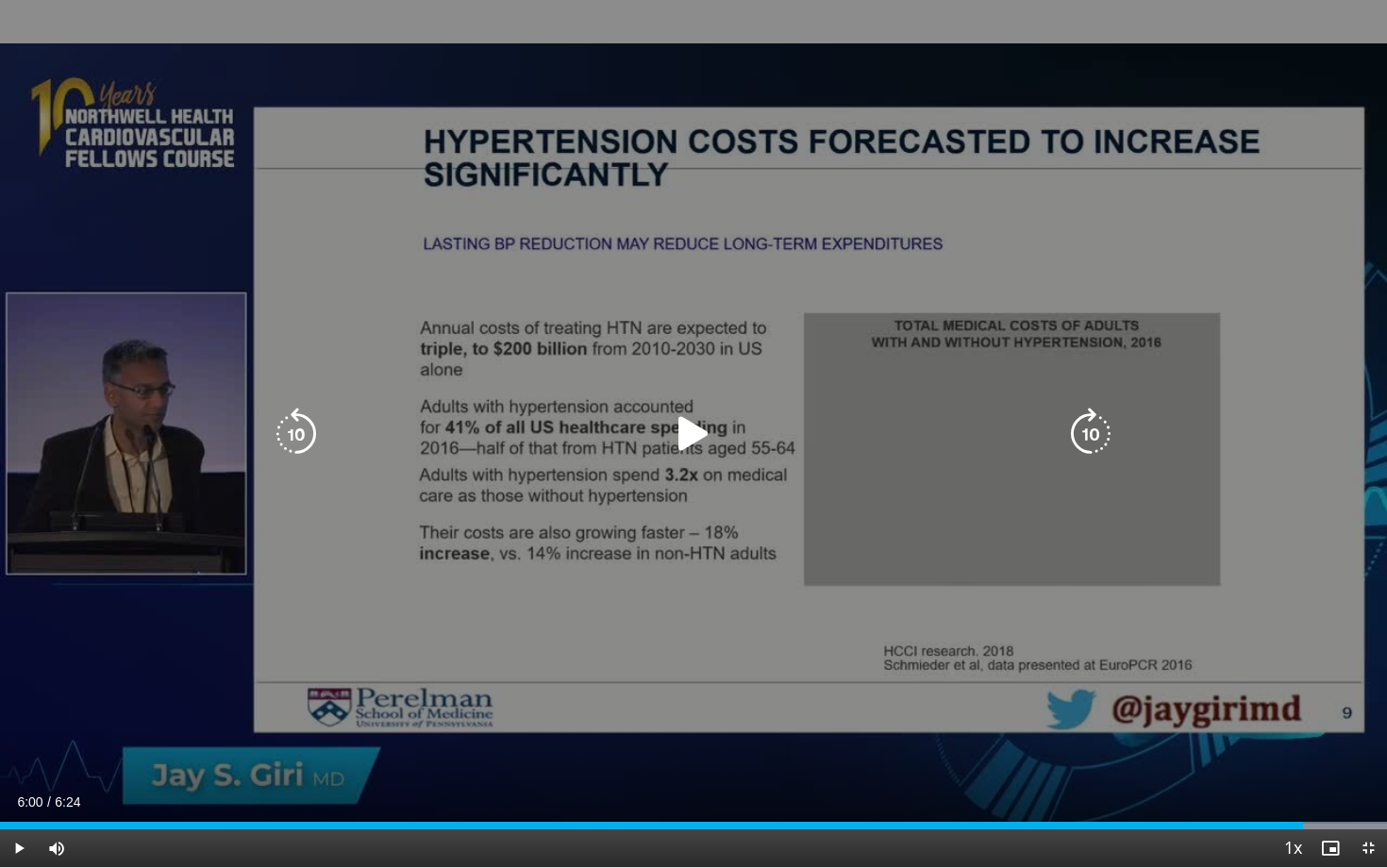 click at bounding box center (694, 434) 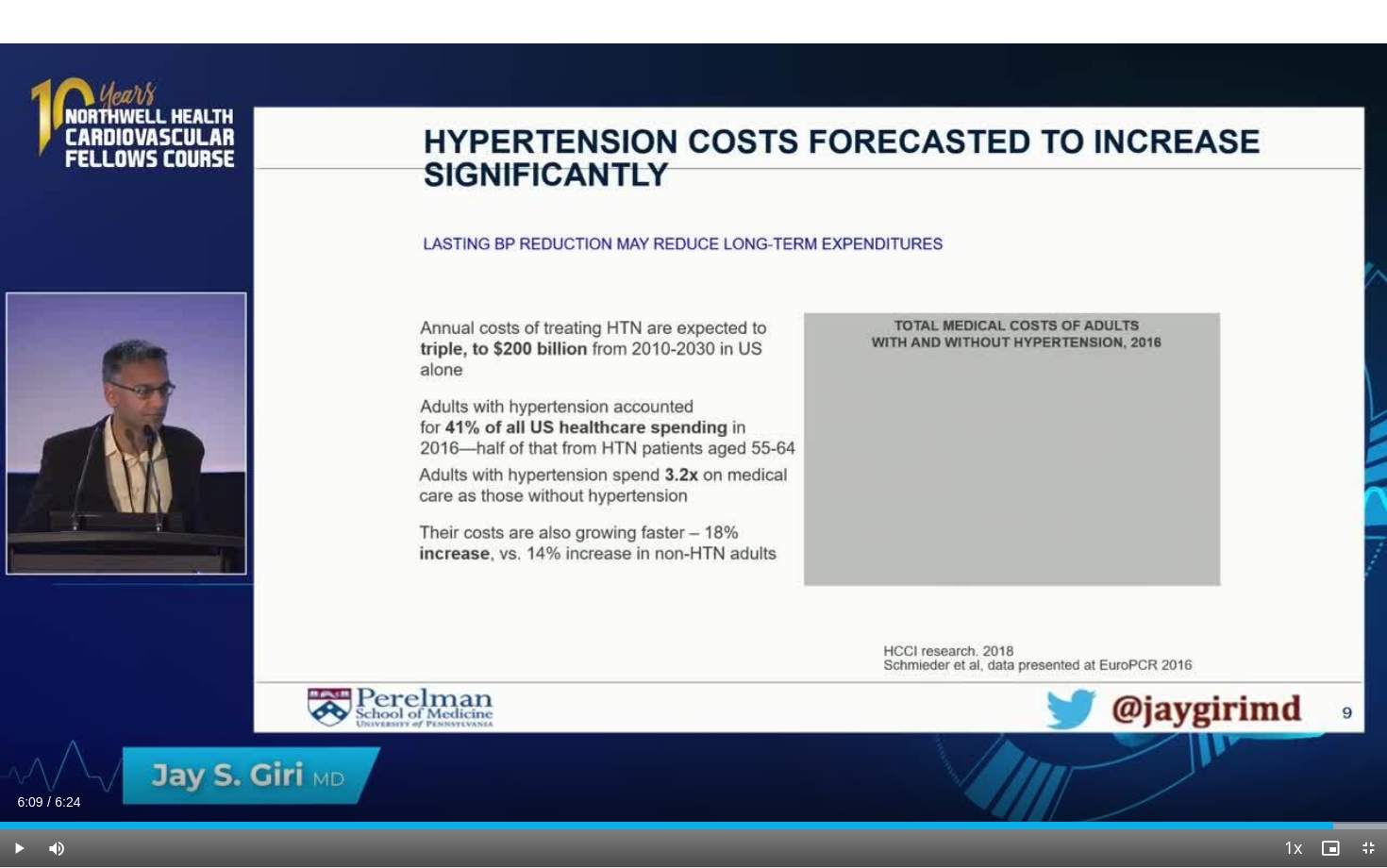 drag, startPoint x: 1304, startPoint y: 826, endPoint x: 1333, endPoint y: 822, distance: 29.275 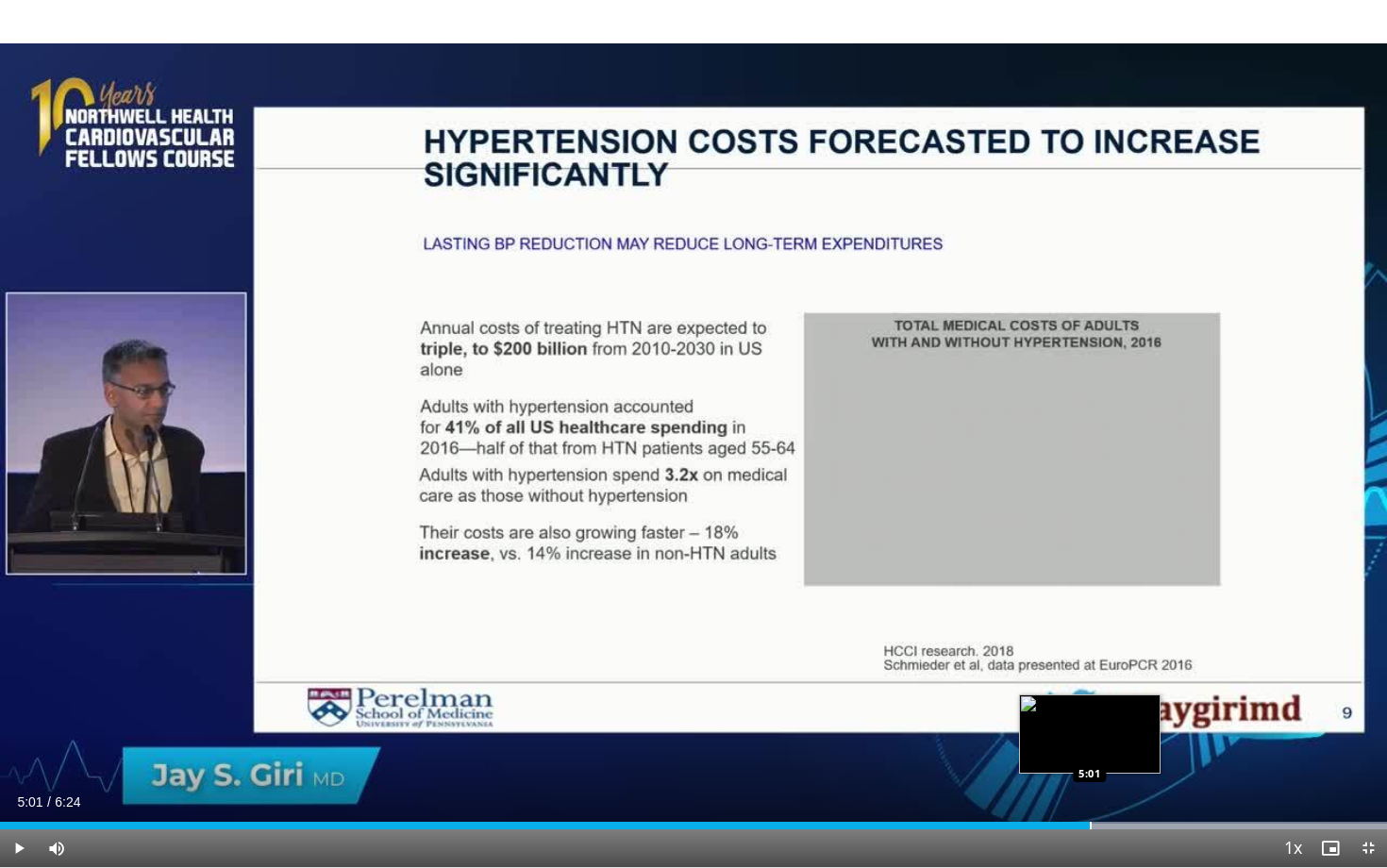 drag, startPoint x: 1330, startPoint y: 824, endPoint x: 1090, endPoint y: 815, distance: 240.16869 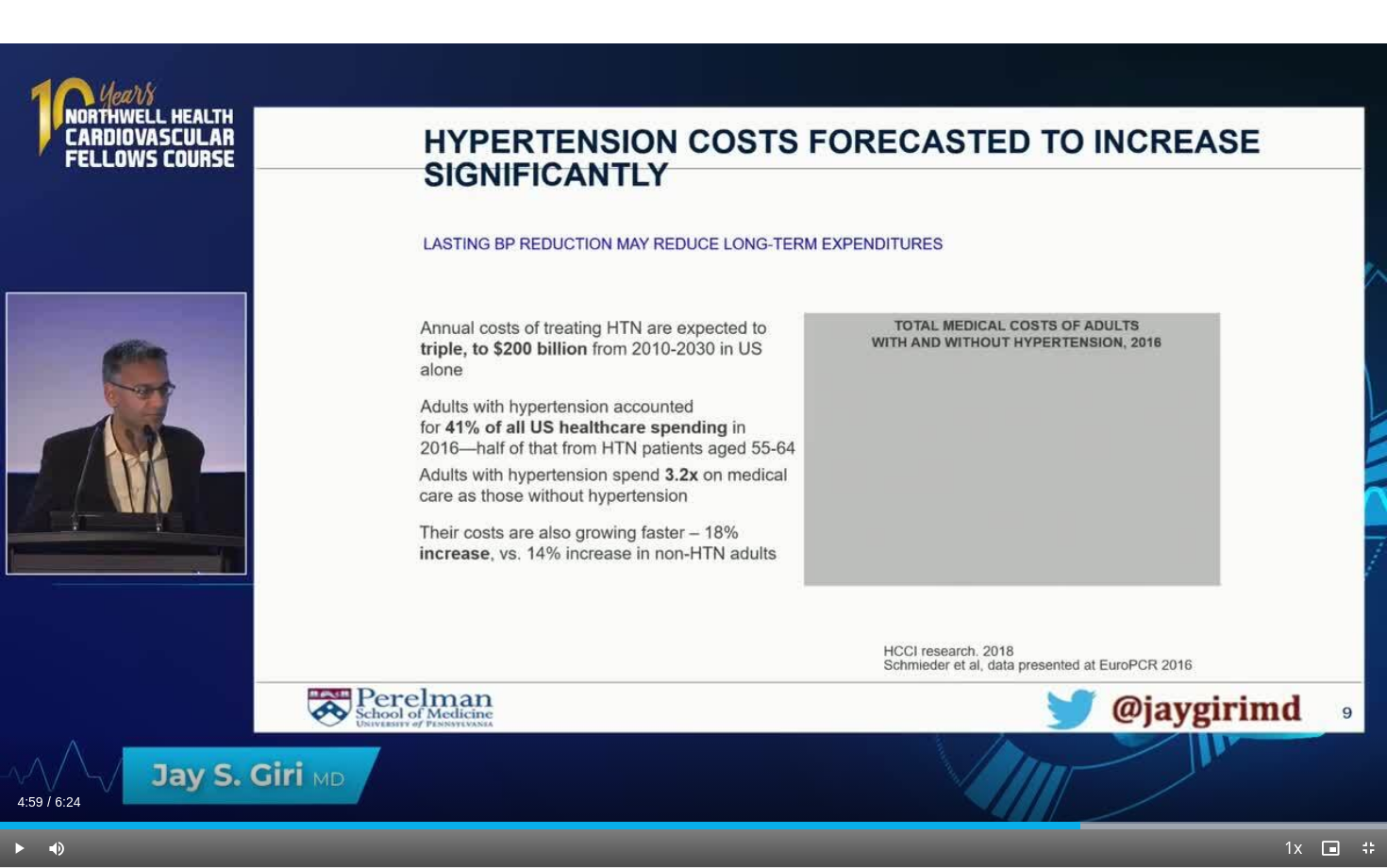 drag, startPoint x: 1102, startPoint y: 827, endPoint x: 1079, endPoint y: 827, distance: 23 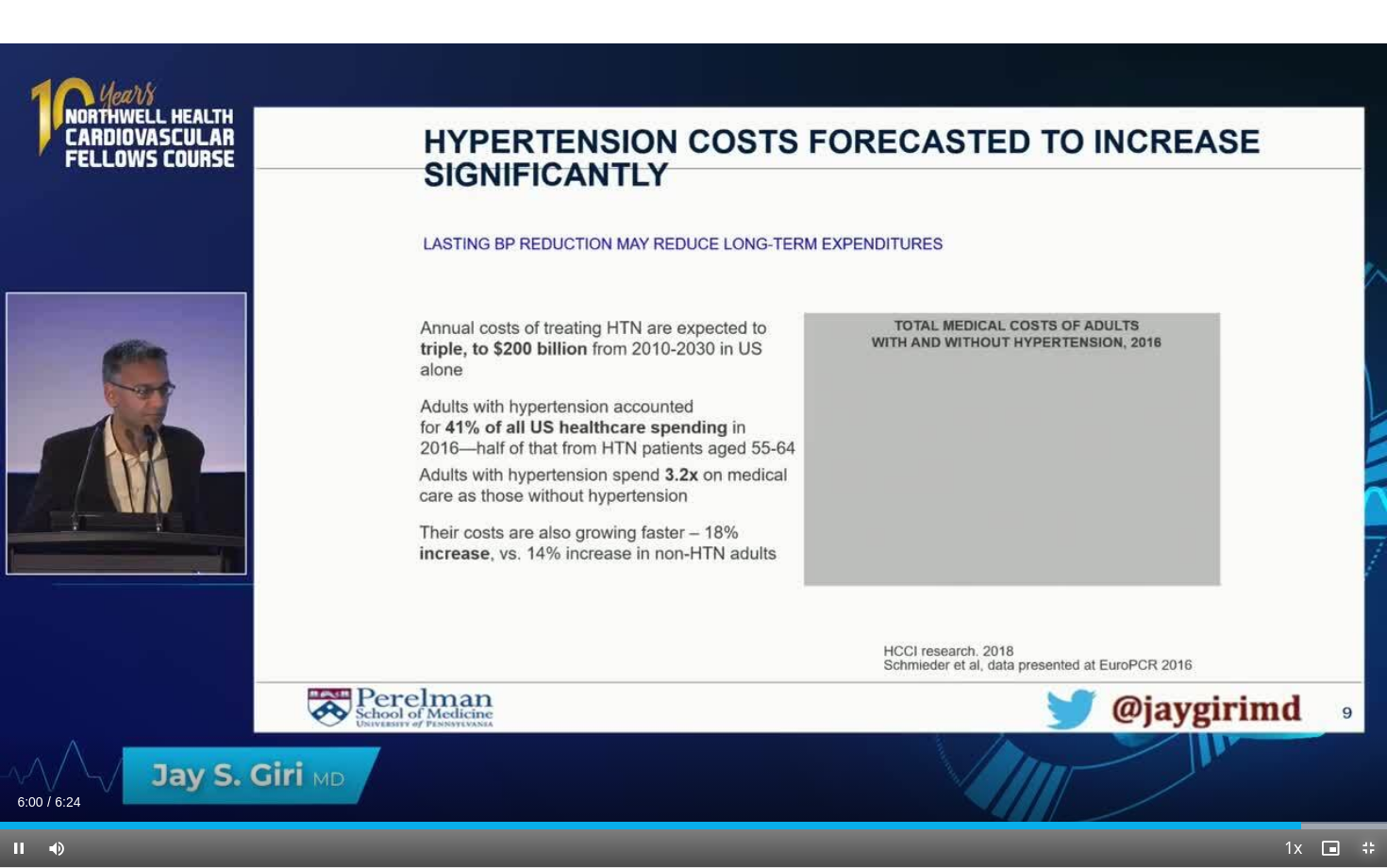 click at bounding box center (1368, 848) 